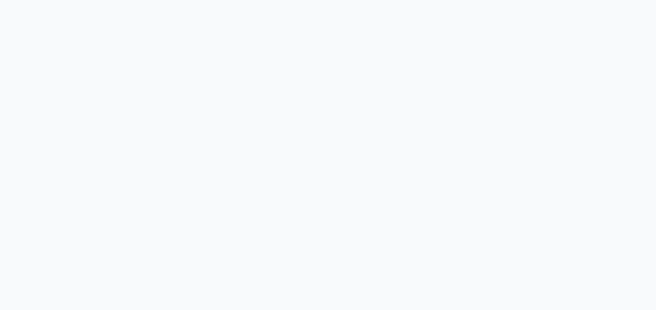 scroll, scrollTop: 0, scrollLeft: 0, axis: both 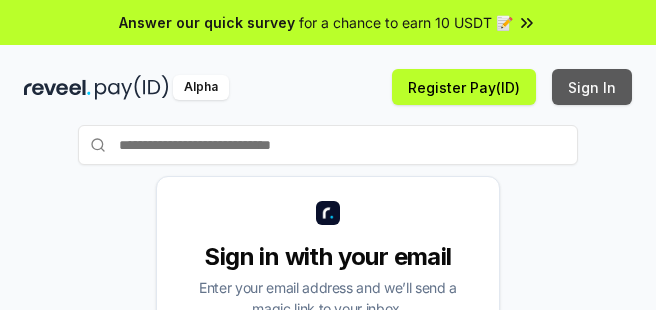 click on "Sign In" at bounding box center [592, 87] 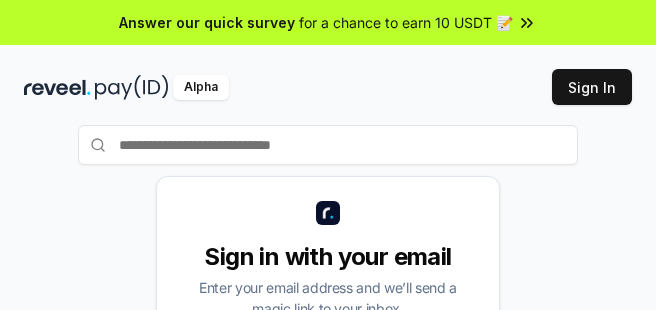 scroll, scrollTop: 0, scrollLeft: 0, axis: both 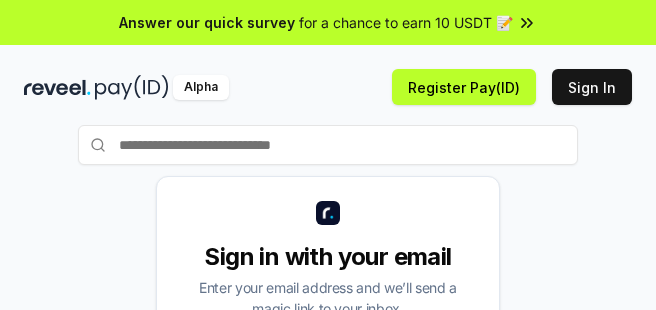 click on "Alpha Register Pay(ID) Sign In" at bounding box center [328, 87] 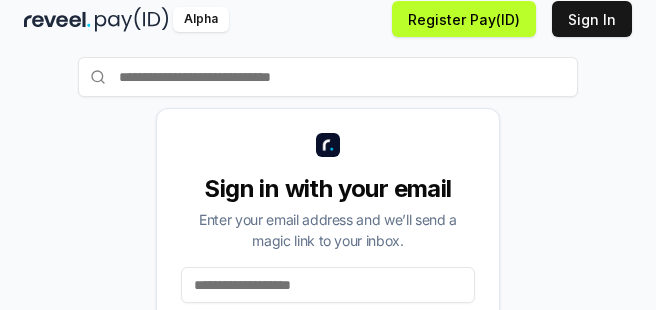 scroll, scrollTop: 140, scrollLeft: 0, axis: vertical 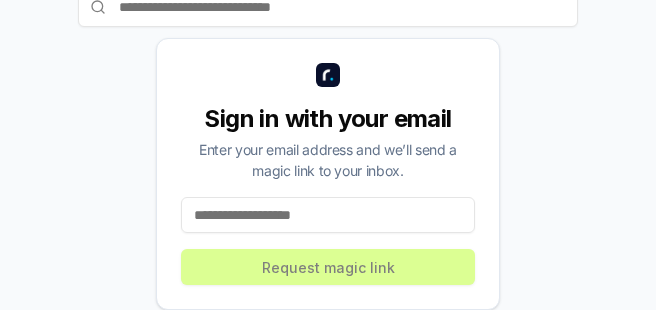 click at bounding box center [328, 215] 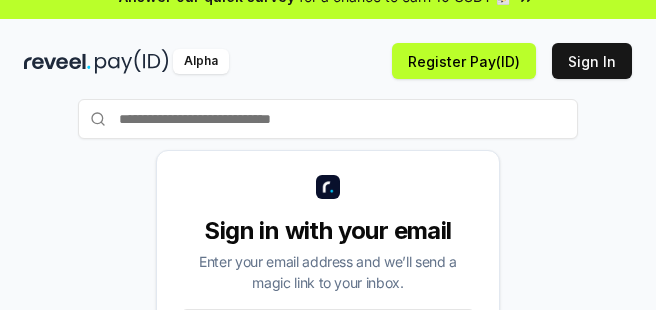 scroll, scrollTop: 0, scrollLeft: 0, axis: both 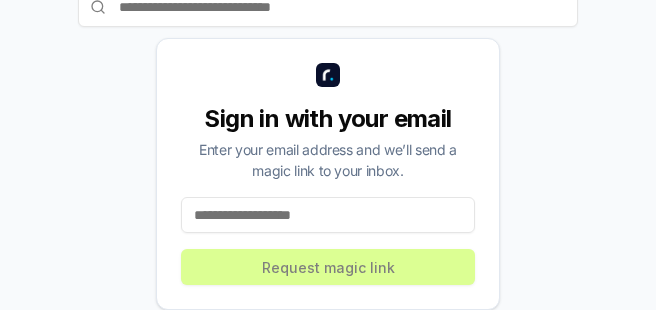 click at bounding box center (328, 215) 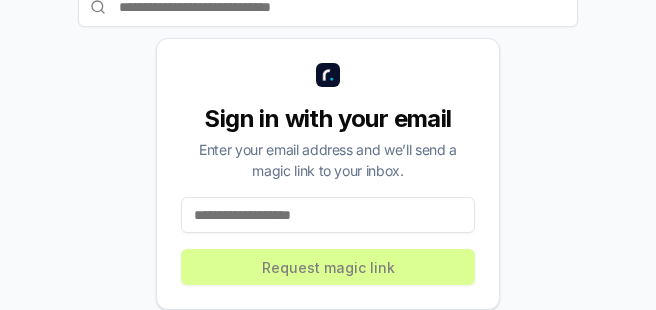paste on "**********" 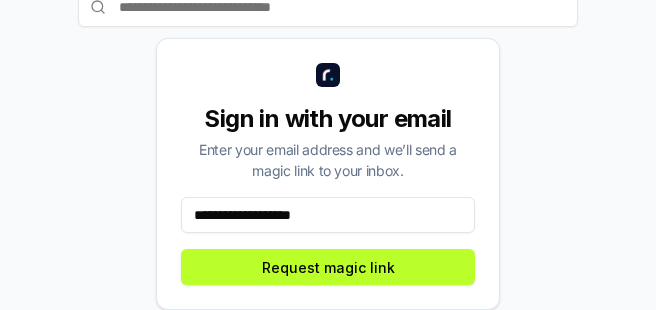 drag, startPoint x: 328, startPoint y: 217, endPoint x: 12, endPoint y: 217, distance: 316 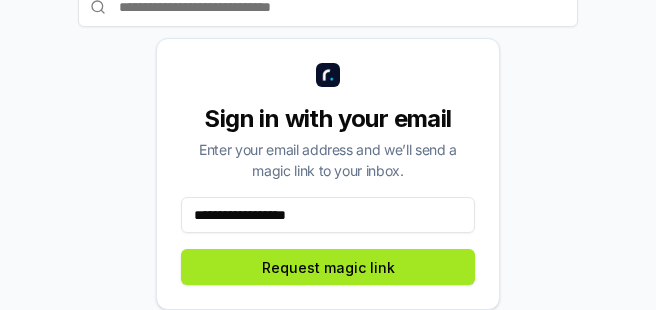 type on "**********" 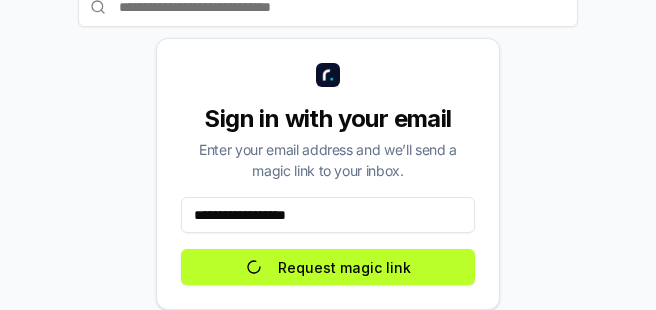 scroll, scrollTop: 132, scrollLeft: 0, axis: vertical 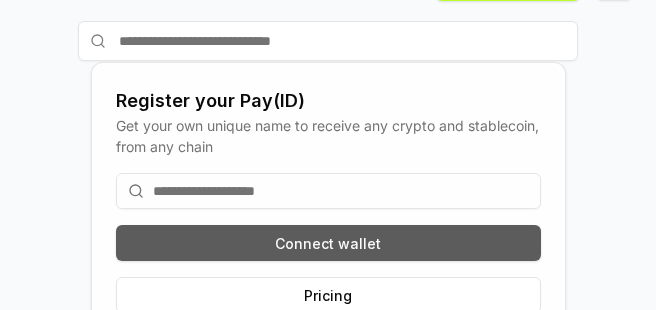 click on "Connect wallet" at bounding box center (328, 243) 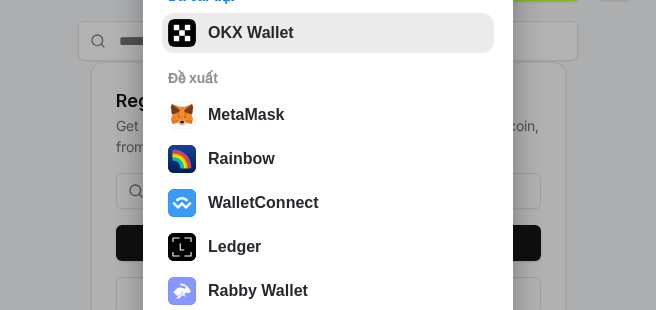 click on "OKX Wallet" at bounding box center (328, 33) 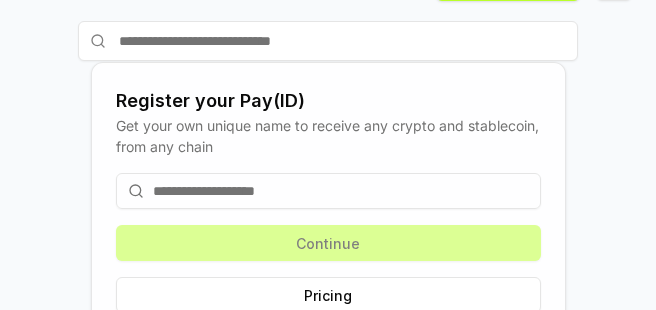 scroll, scrollTop: 150, scrollLeft: 0, axis: vertical 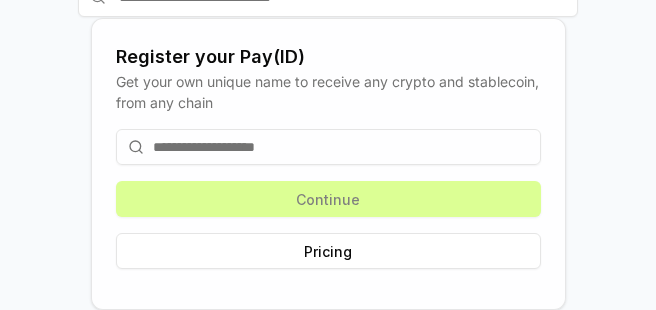 click at bounding box center [328, 147] 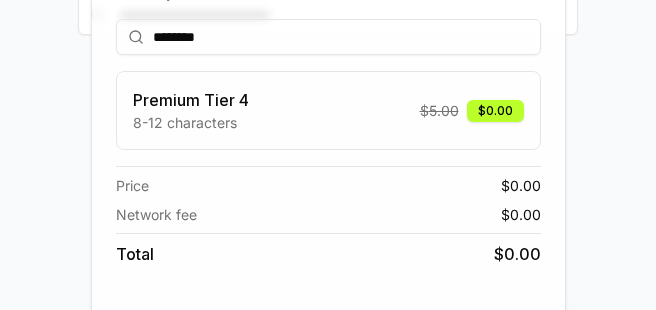 scroll, scrollTop: 278, scrollLeft: 0, axis: vertical 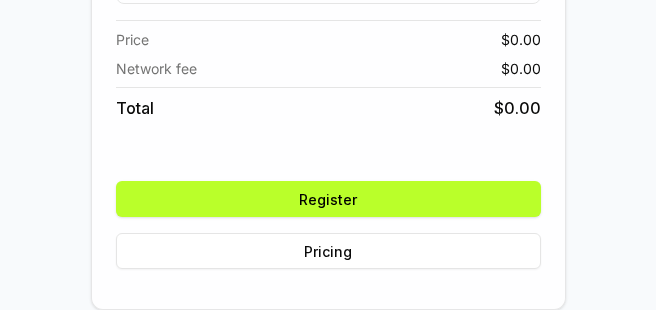 type on "********" 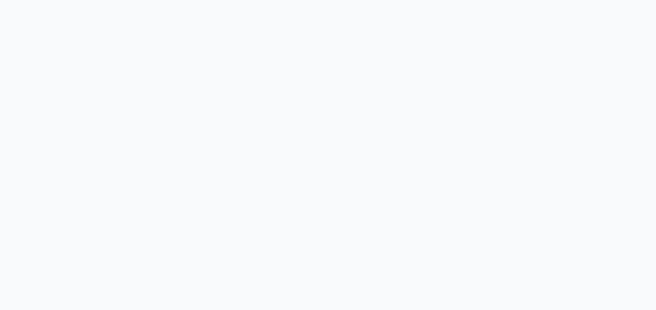 scroll, scrollTop: 0, scrollLeft: 0, axis: both 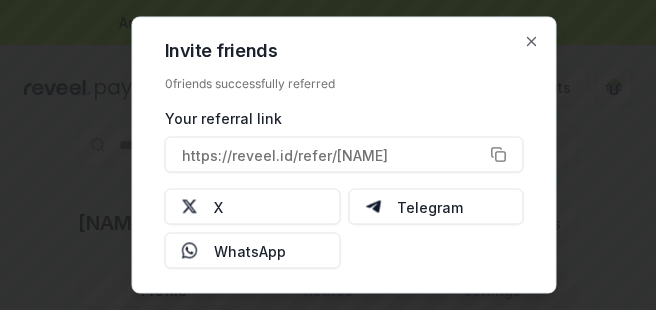click at bounding box center [328, 155] 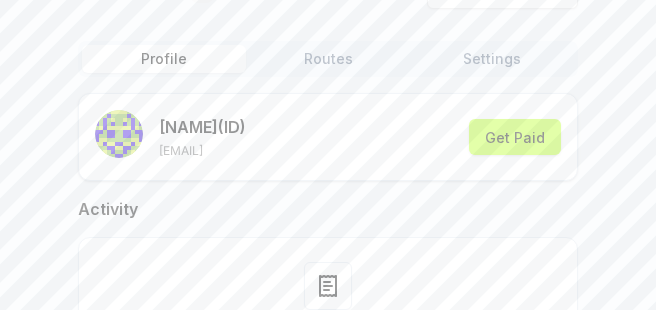 scroll, scrollTop: 200, scrollLeft: 0, axis: vertical 